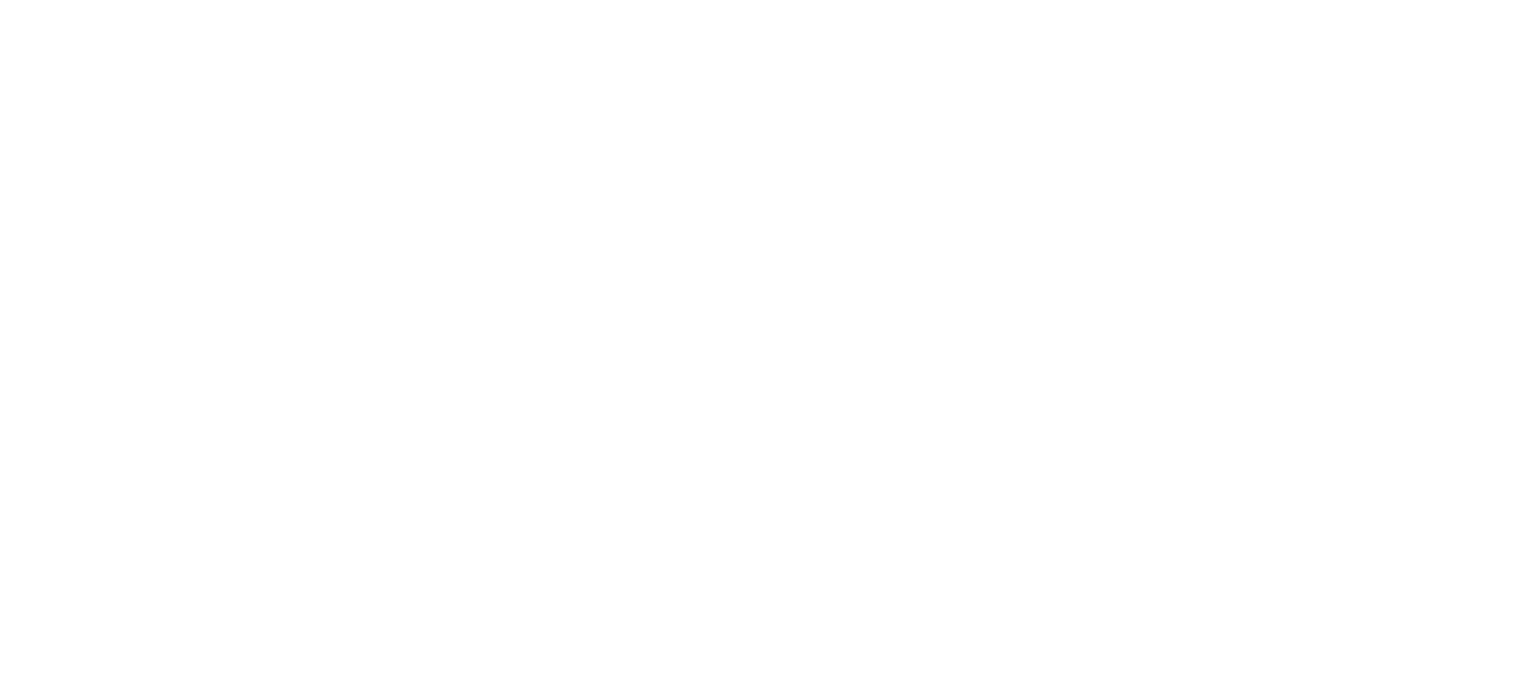 scroll, scrollTop: 0, scrollLeft: 0, axis: both 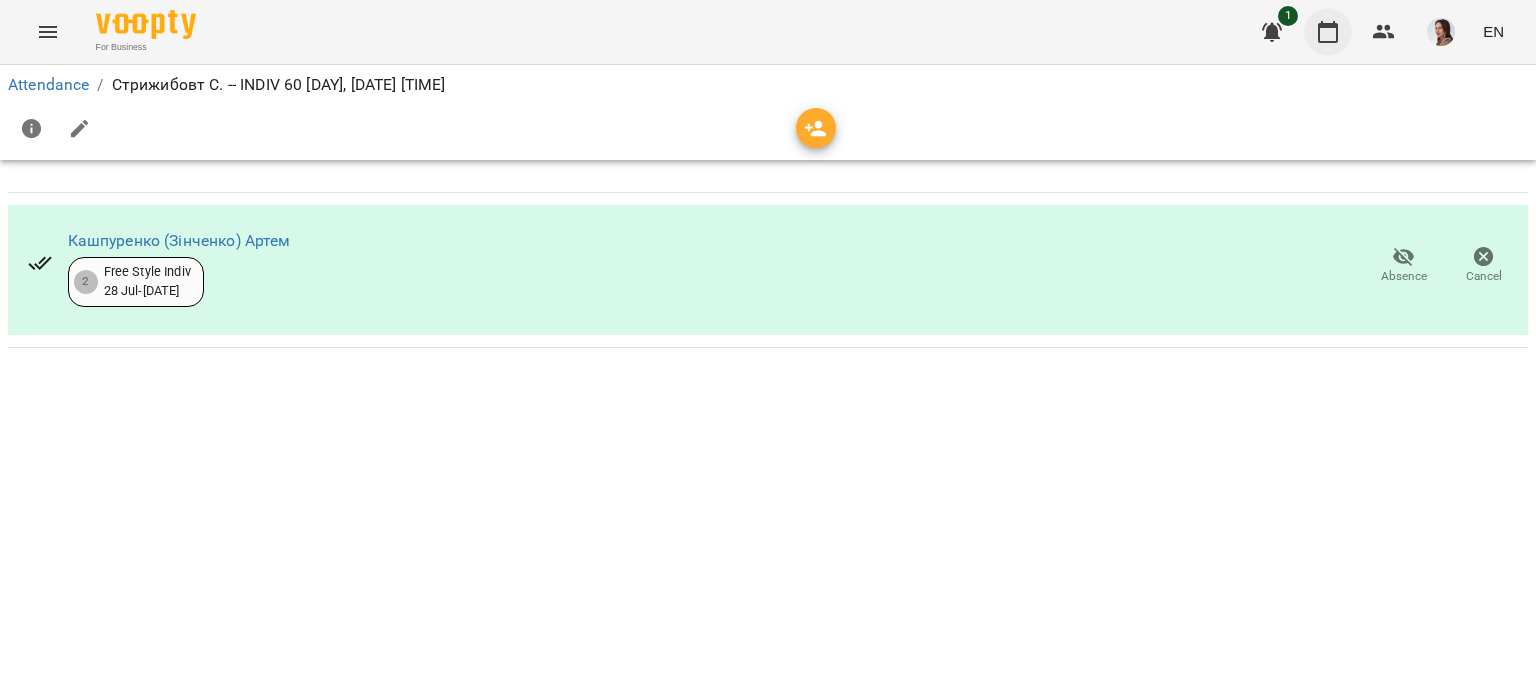 click 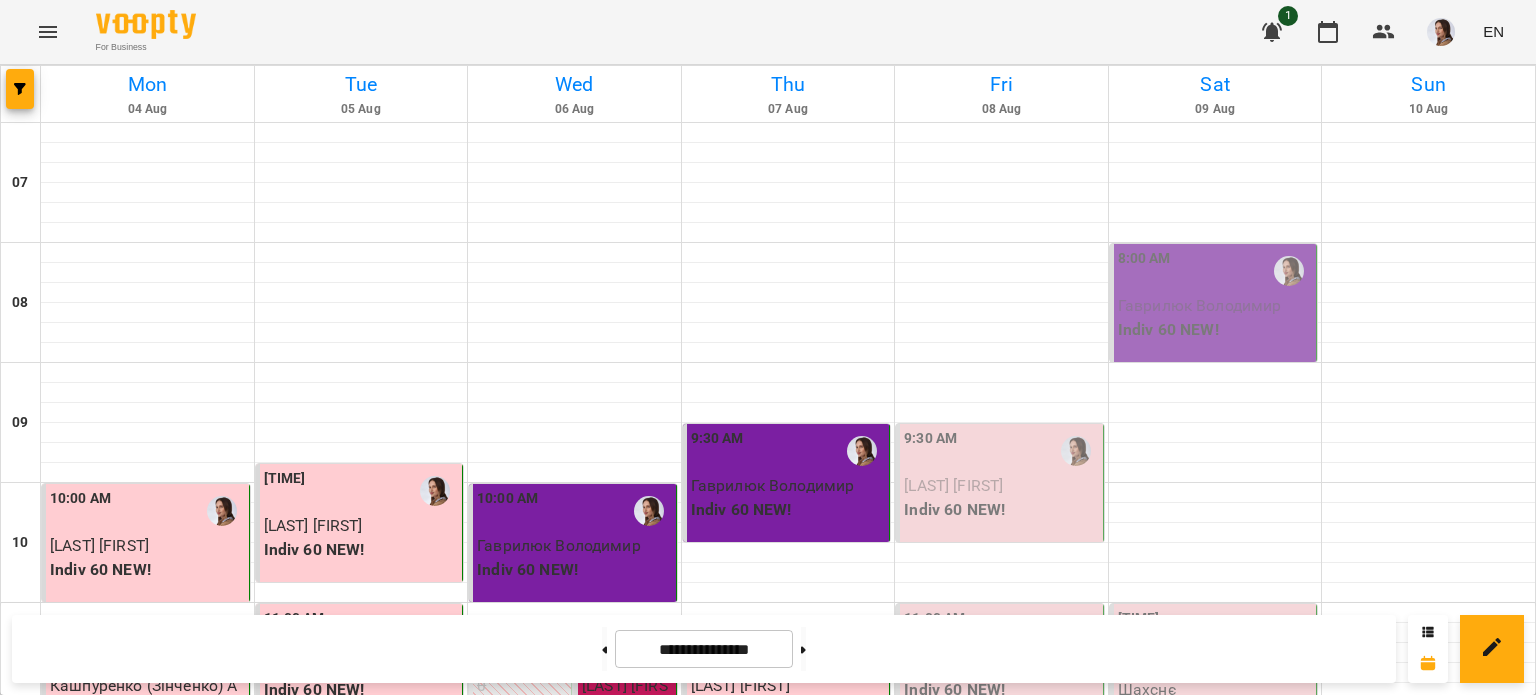 scroll, scrollTop: 1437, scrollLeft: 0, axis: vertical 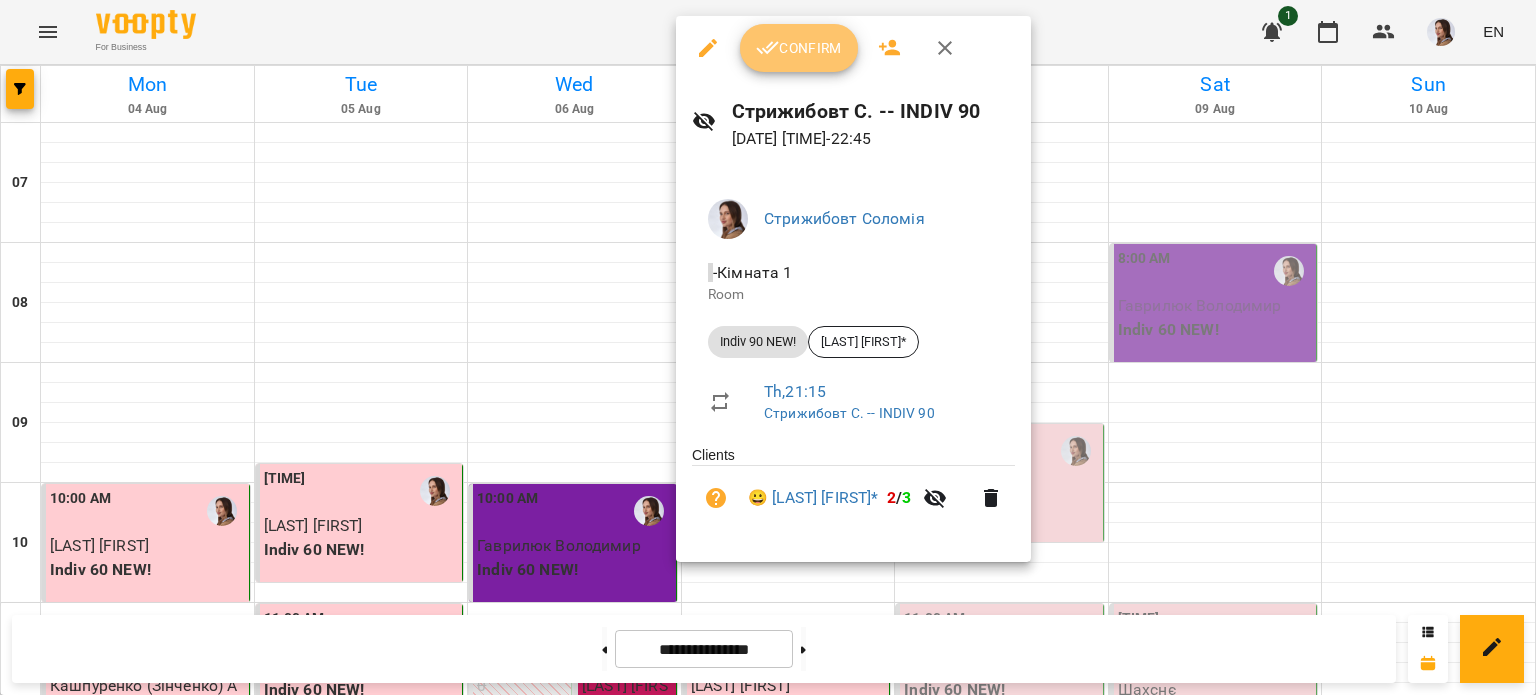 click on "Confirm" at bounding box center (799, 48) 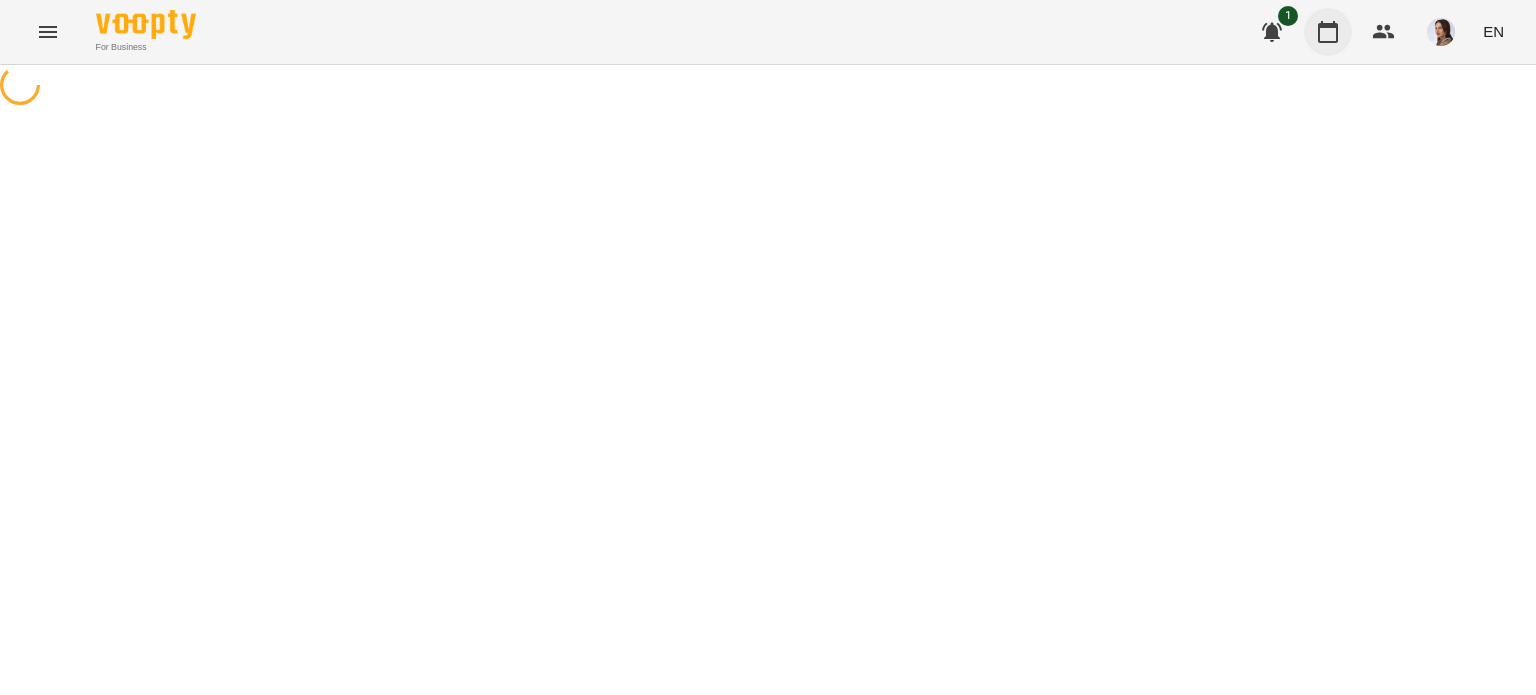 click 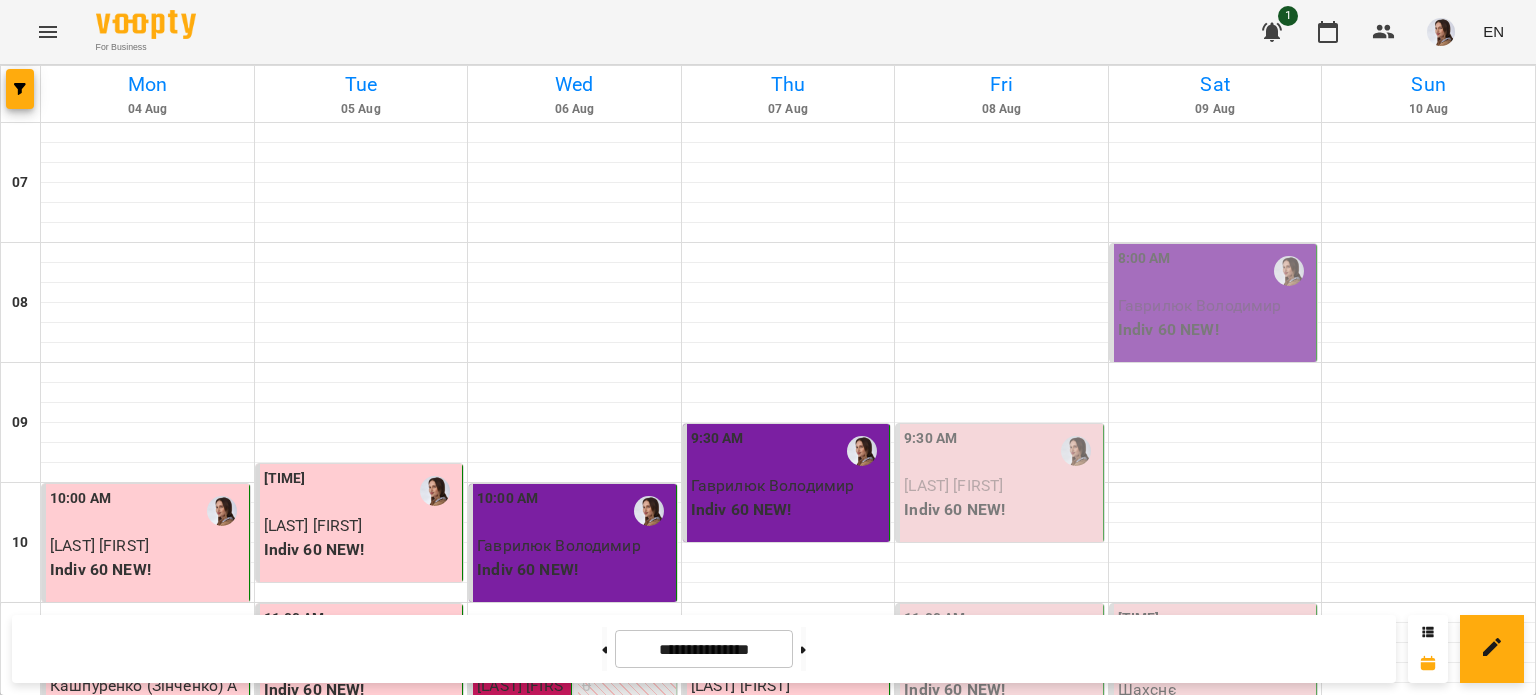 scroll, scrollTop: 1100, scrollLeft: 0, axis: vertical 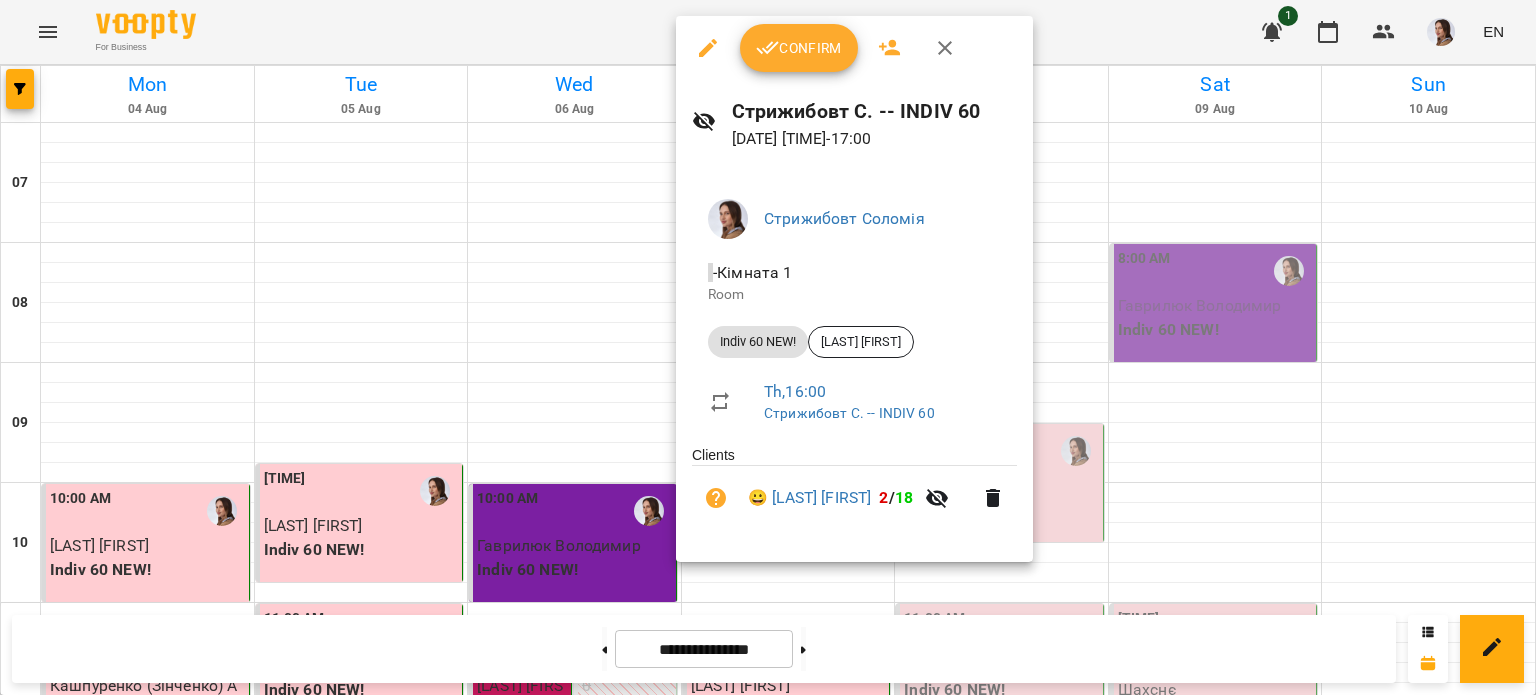 click on "Confirm" at bounding box center (799, 48) 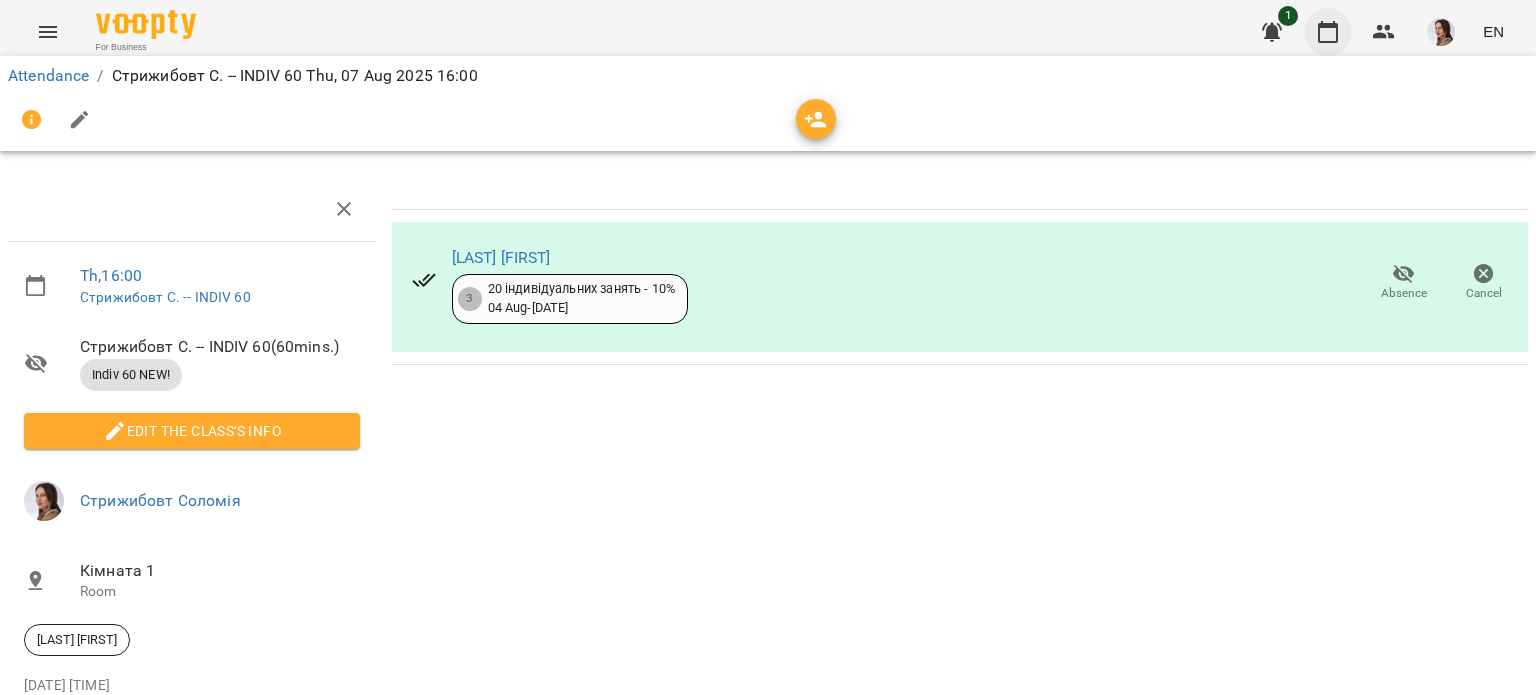 click 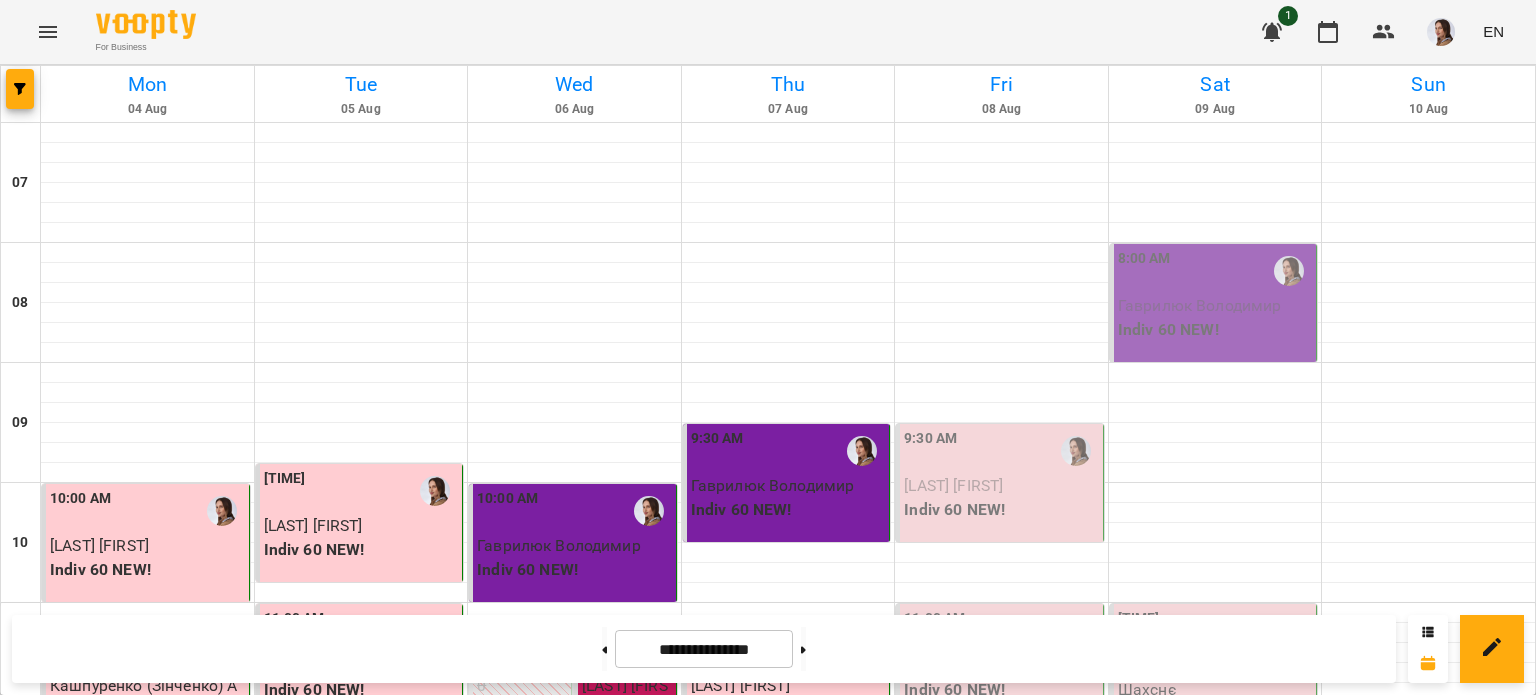 scroll, scrollTop: 1000, scrollLeft: 0, axis: vertical 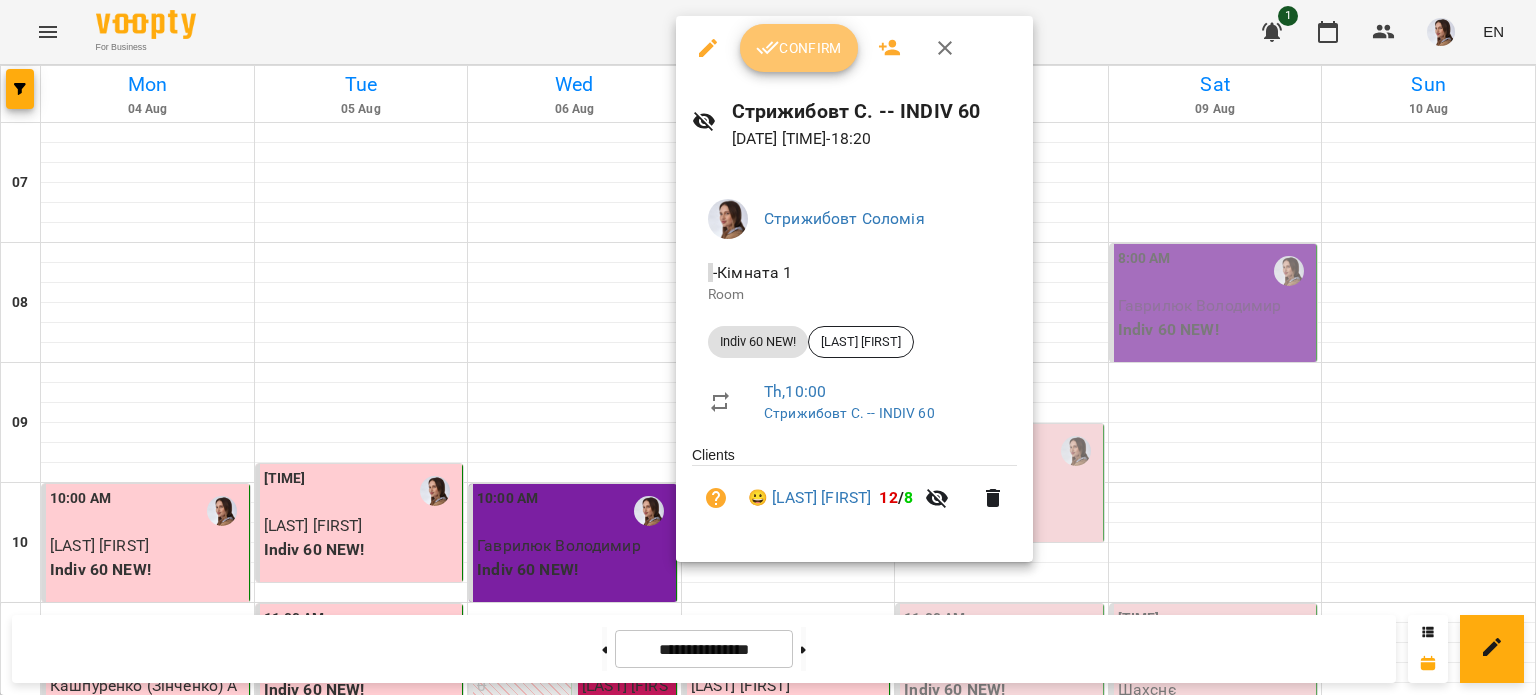 click on "Confirm" at bounding box center (799, 48) 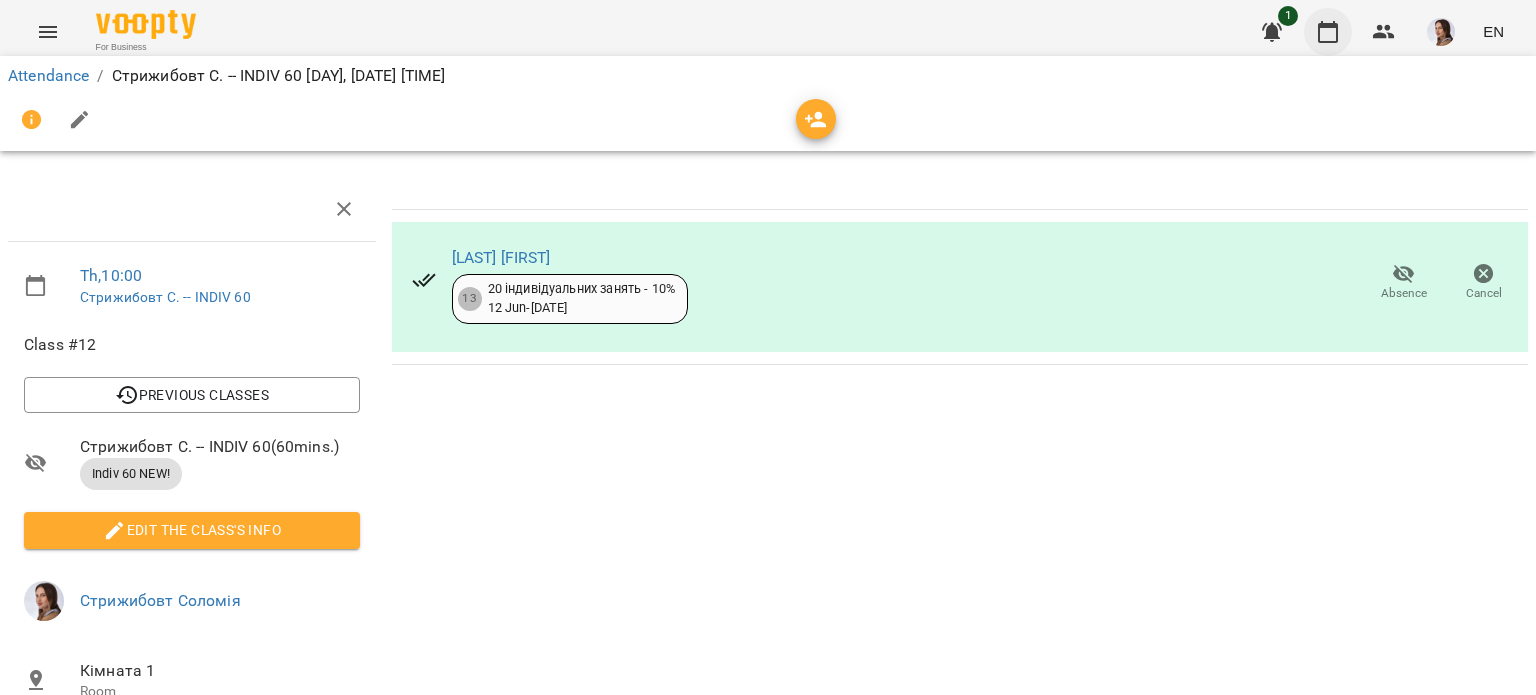 click at bounding box center [1328, 32] 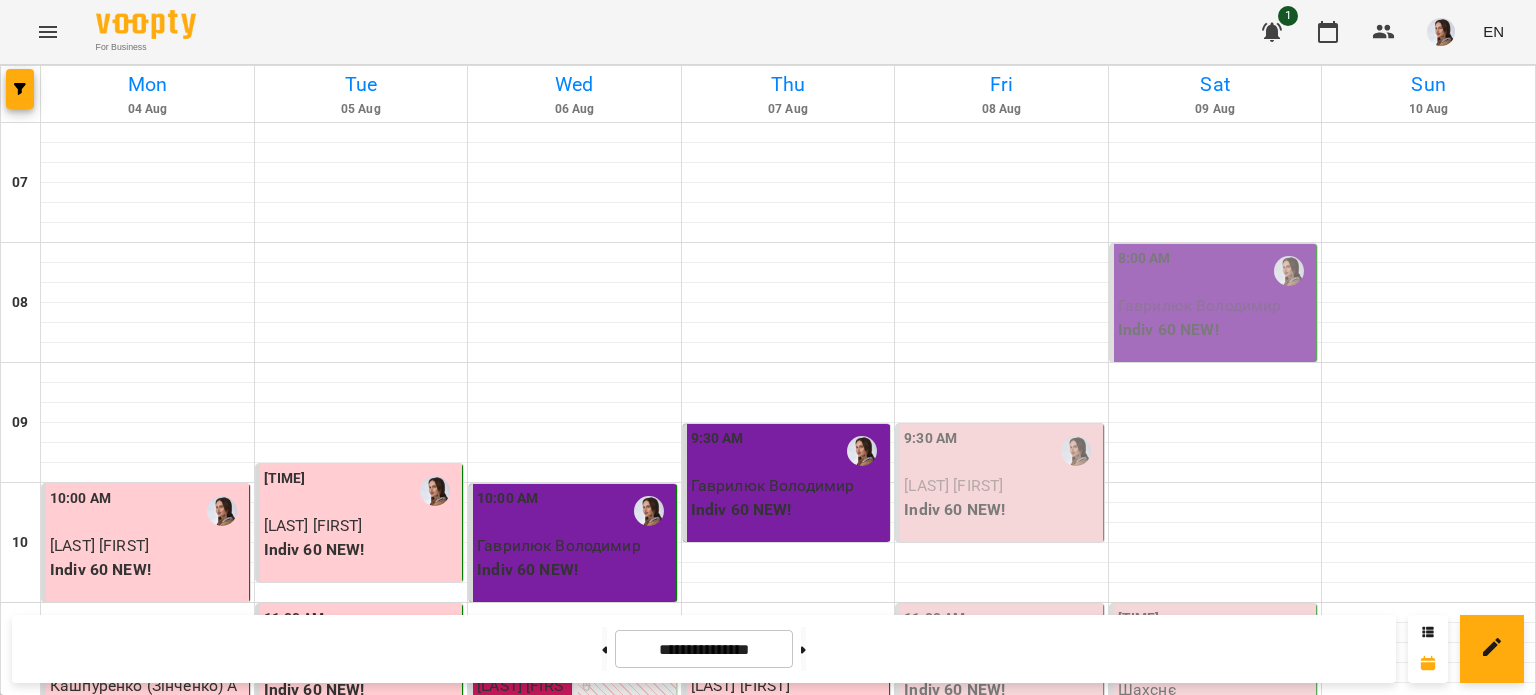 scroll, scrollTop: 37, scrollLeft: 0, axis: vertical 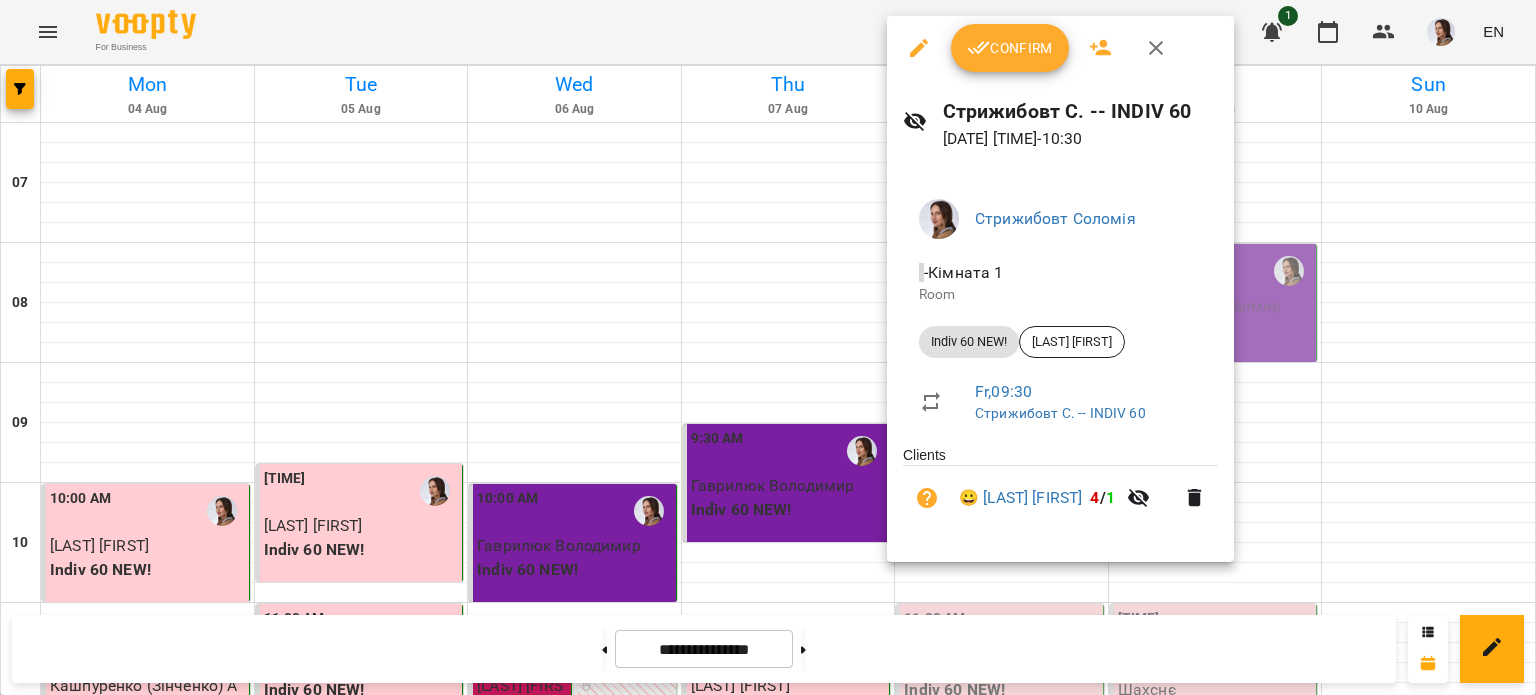 click on "Confirm" at bounding box center [1010, 48] 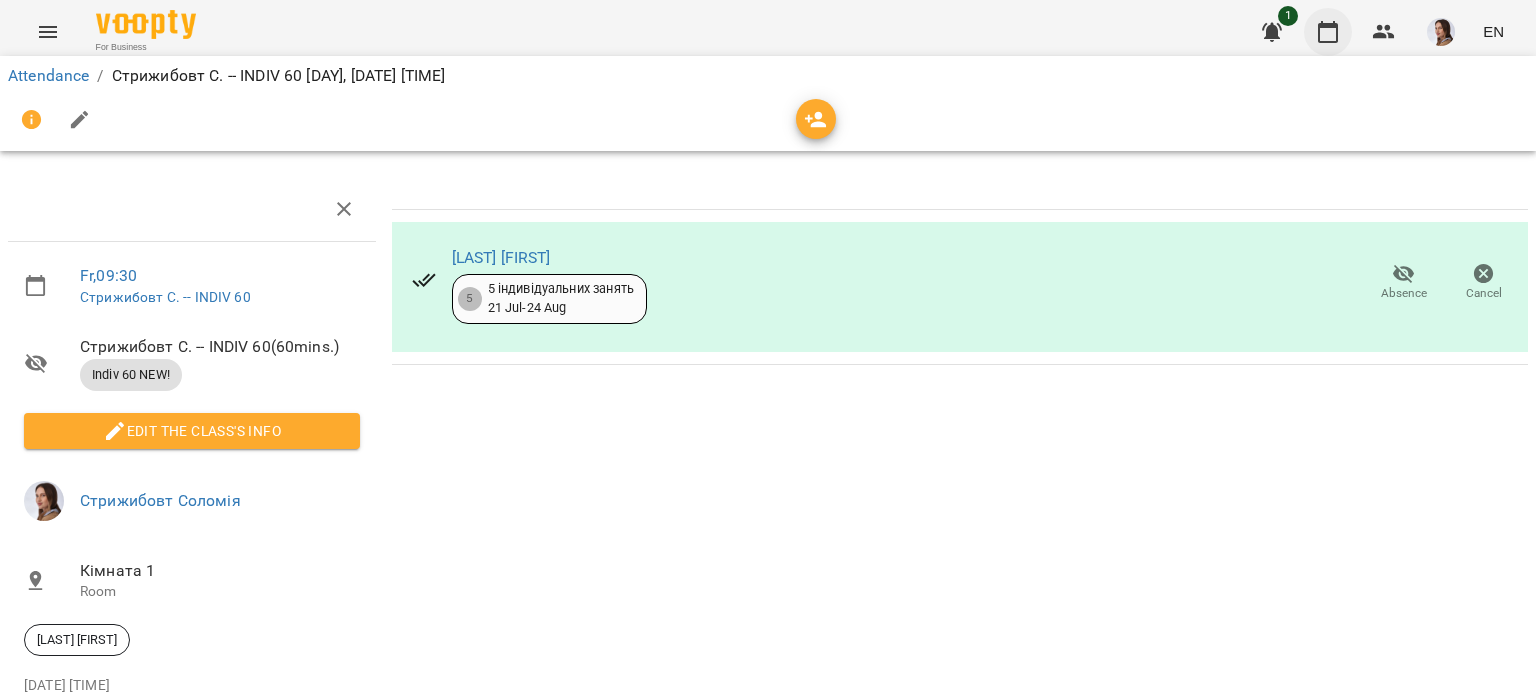click at bounding box center (1328, 32) 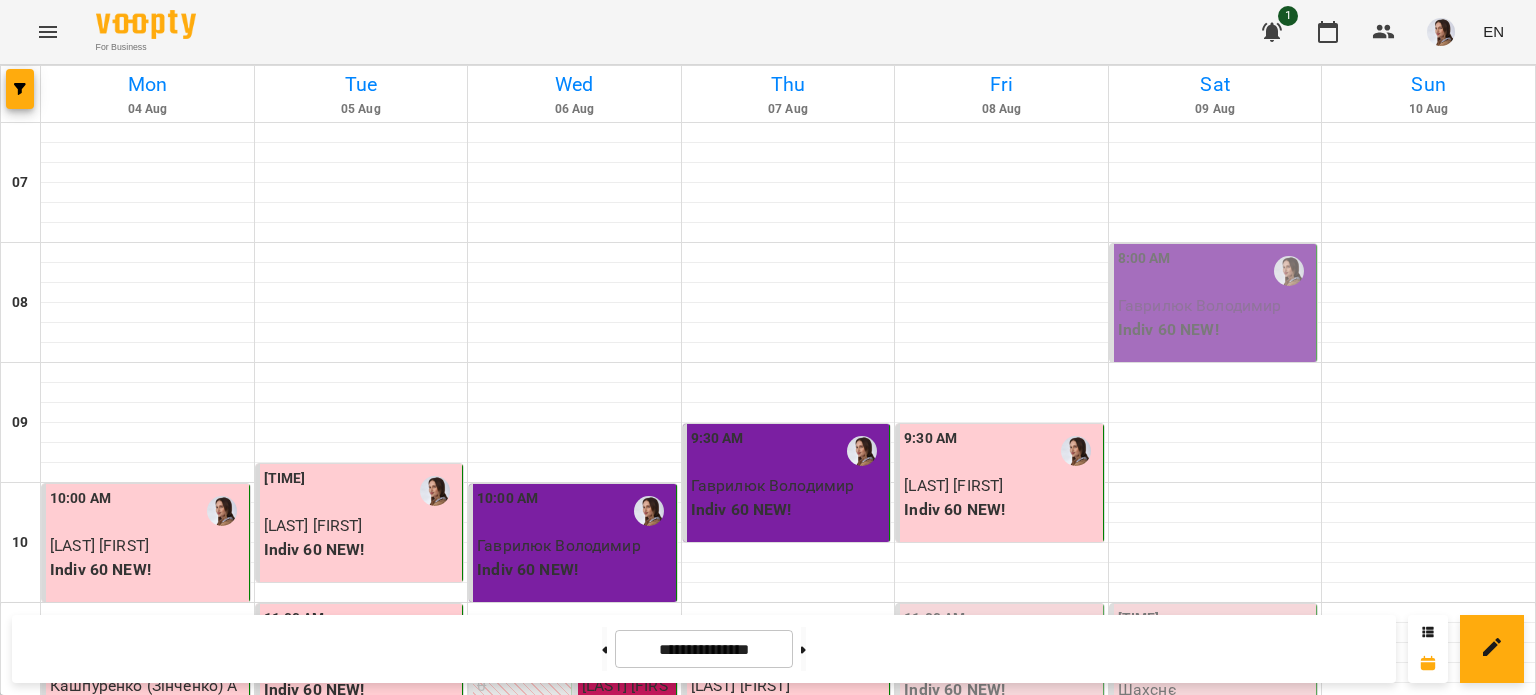 scroll, scrollTop: 400, scrollLeft: 0, axis: vertical 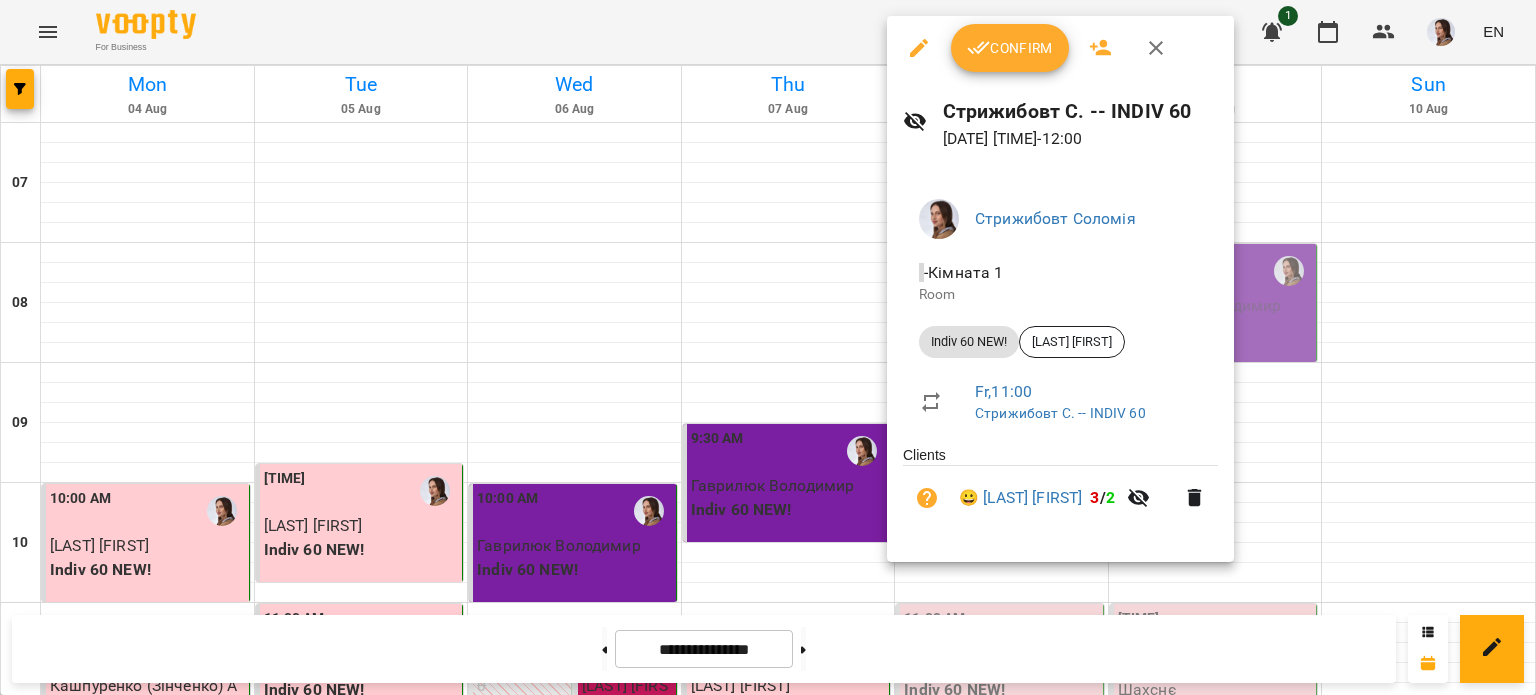 click on "Confirm" at bounding box center [1010, 48] 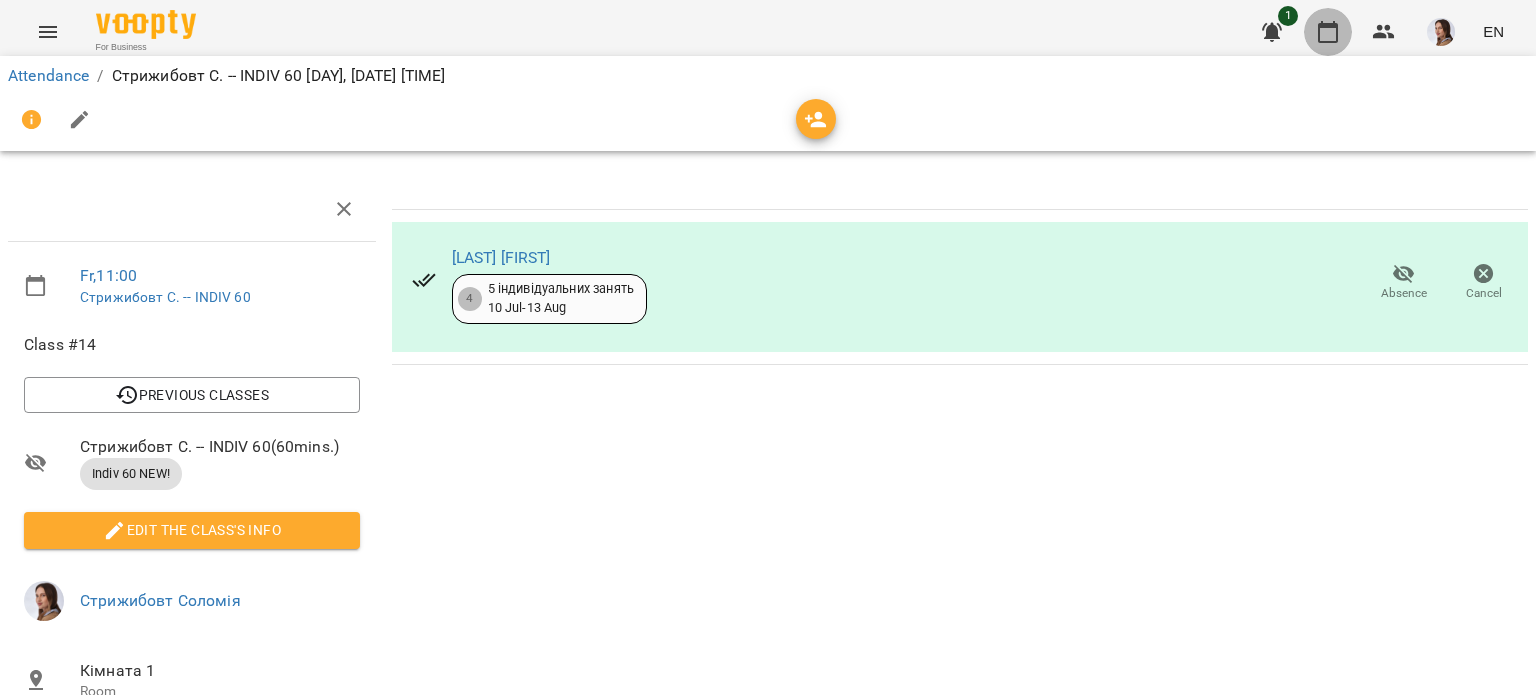 click 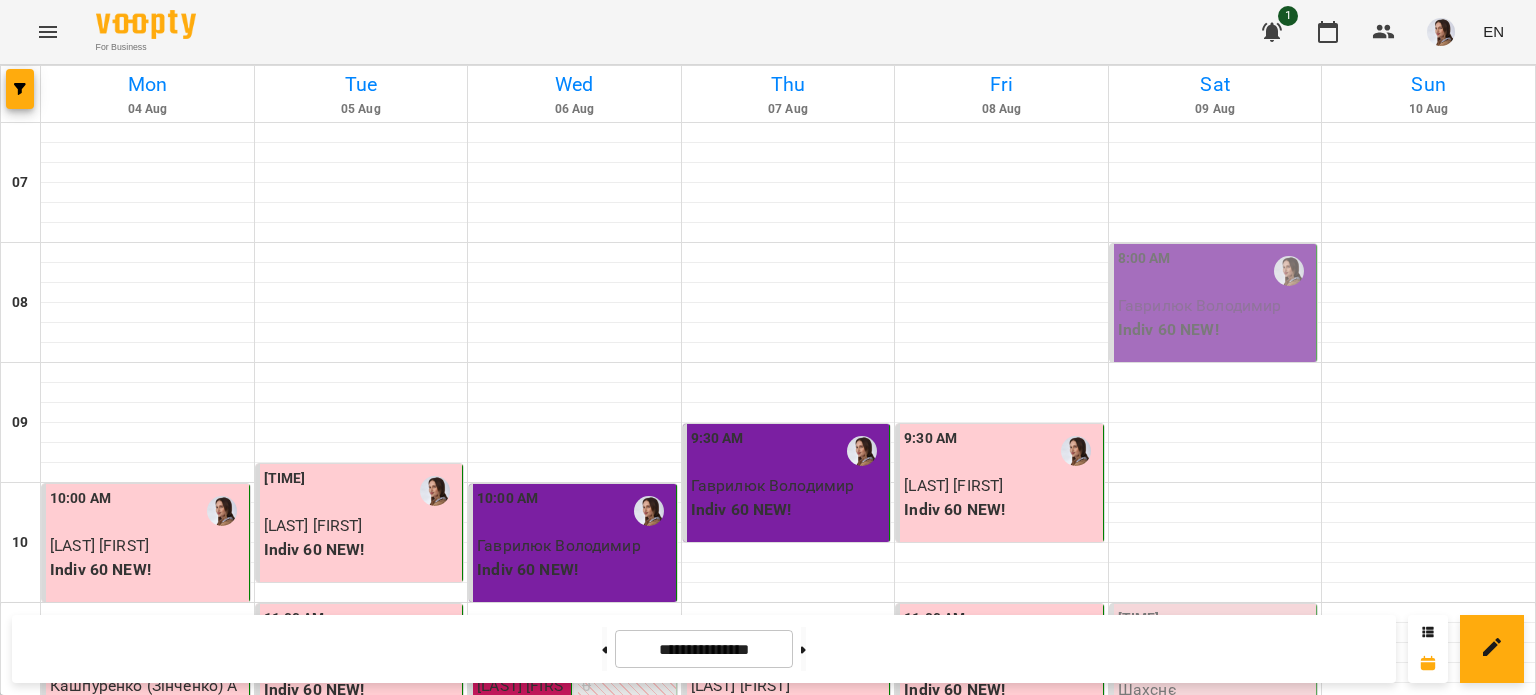 scroll, scrollTop: 500, scrollLeft: 0, axis: vertical 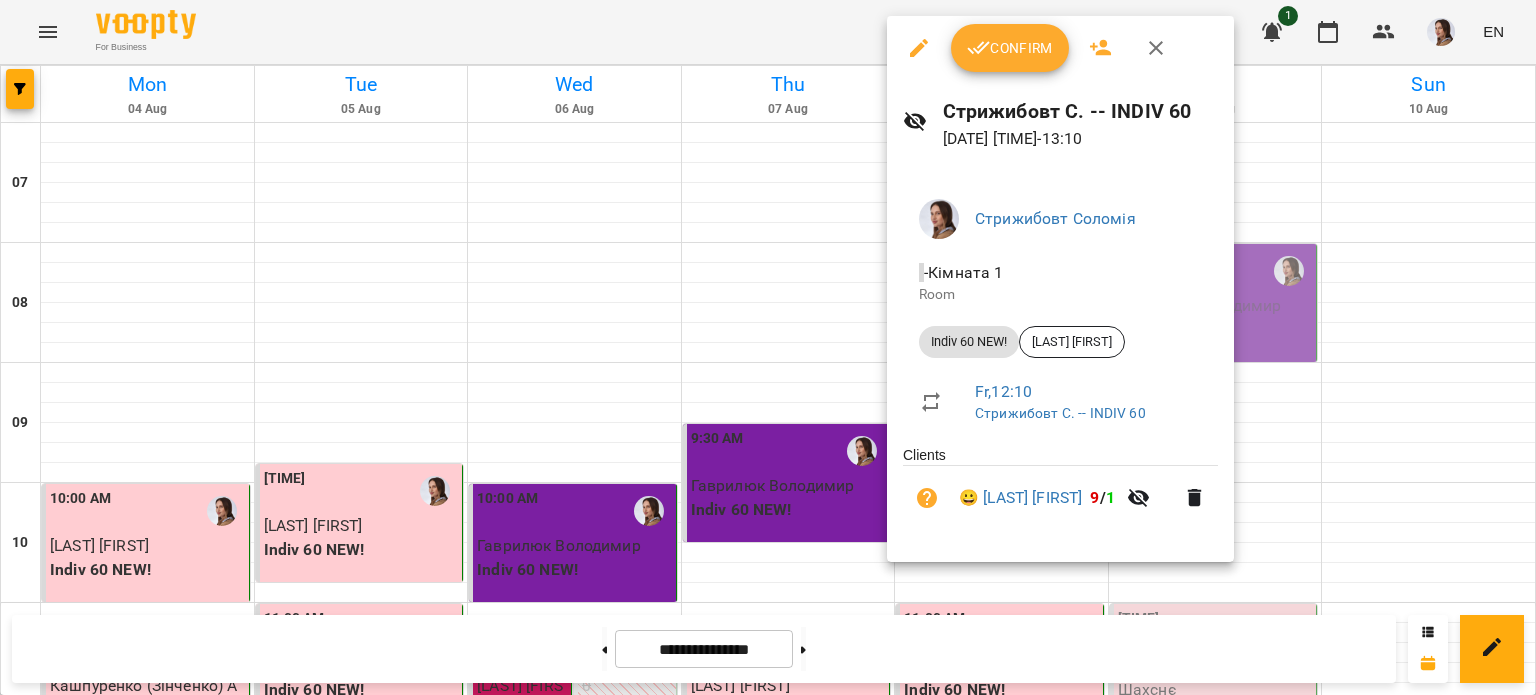click on "Confirm" at bounding box center [1010, 48] 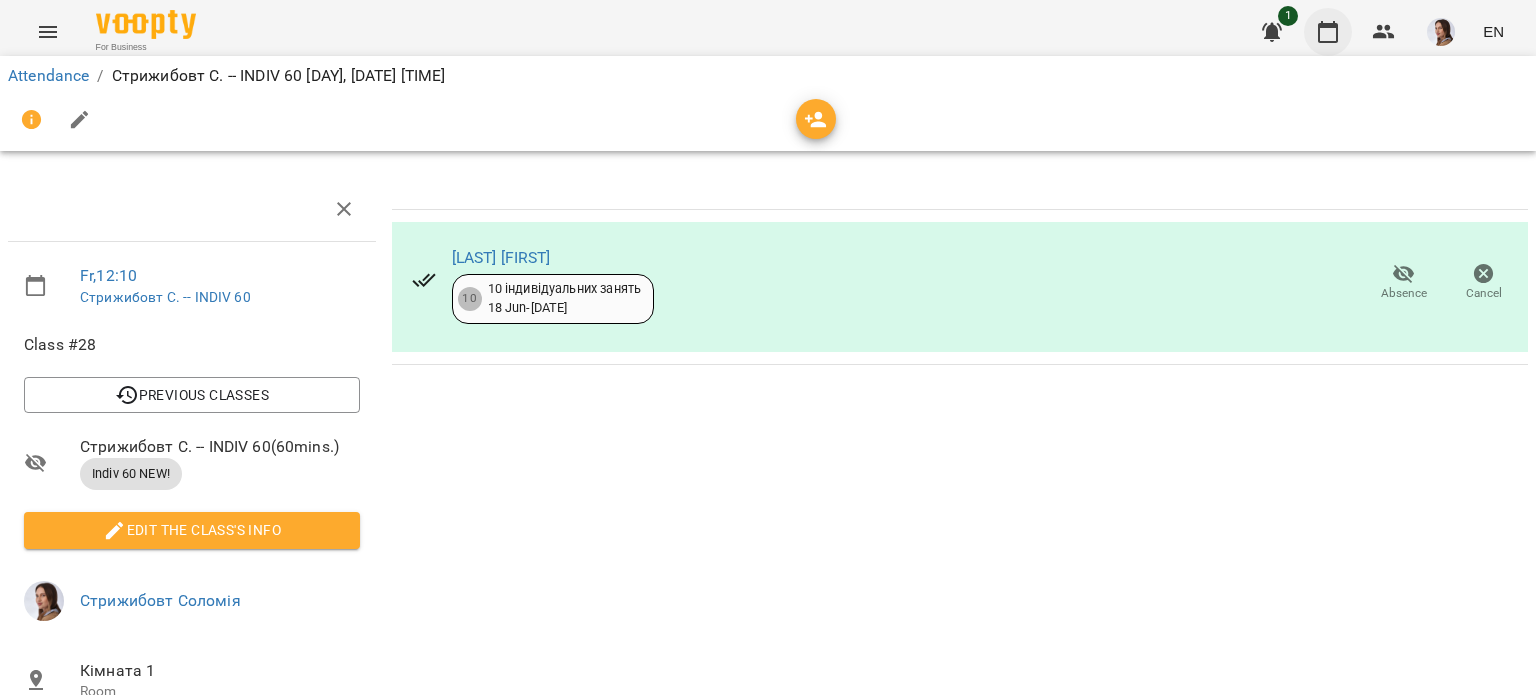click at bounding box center (1328, 32) 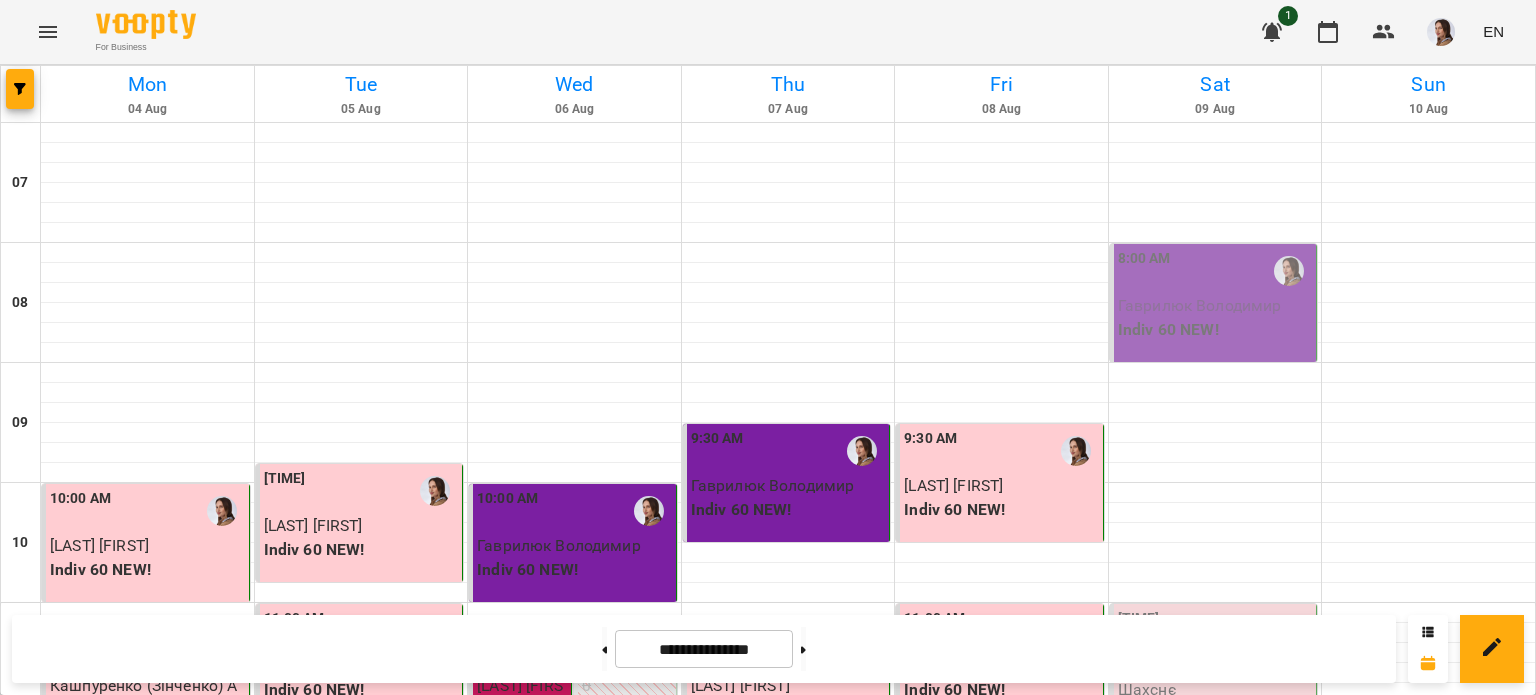 scroll, scrollTop: 700, scrollLeft: 0, axis: vertical 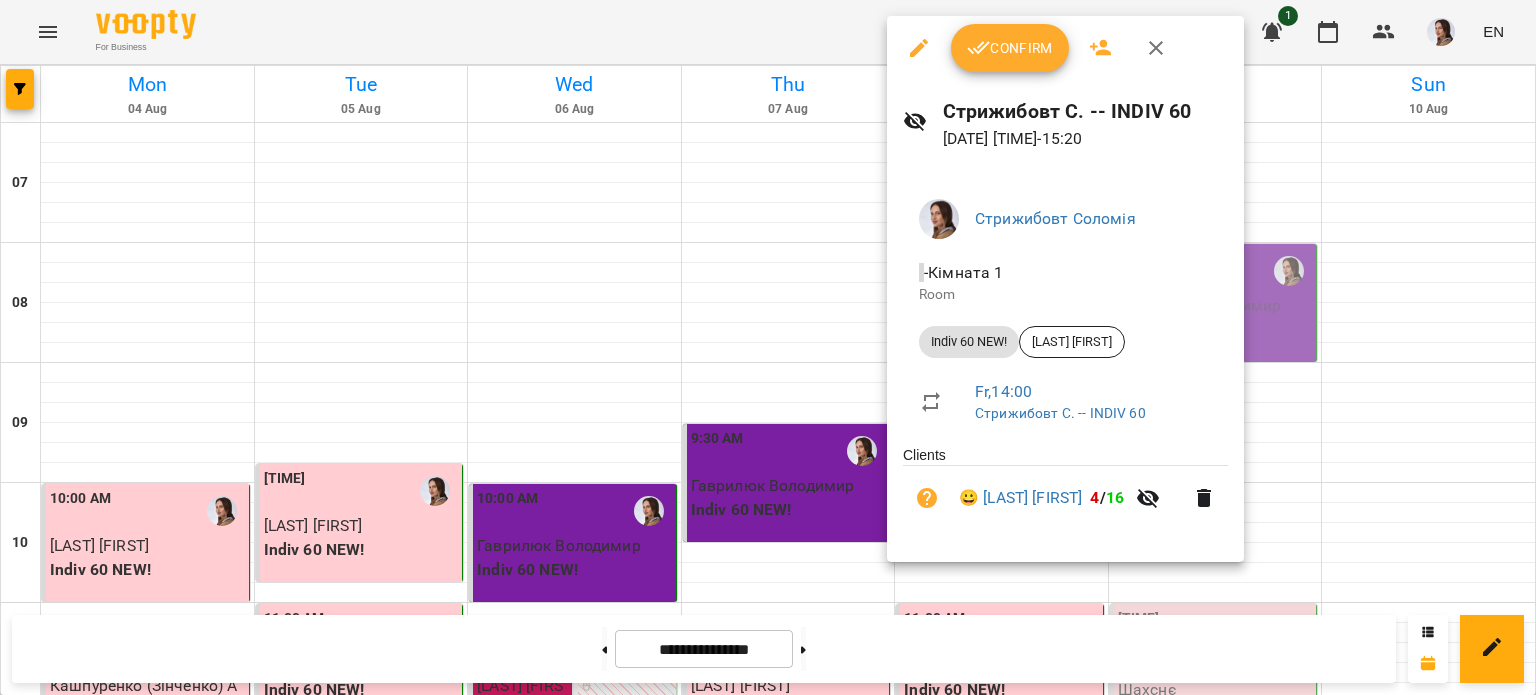 click on "Confirm" at bounding box center [1010, 48] 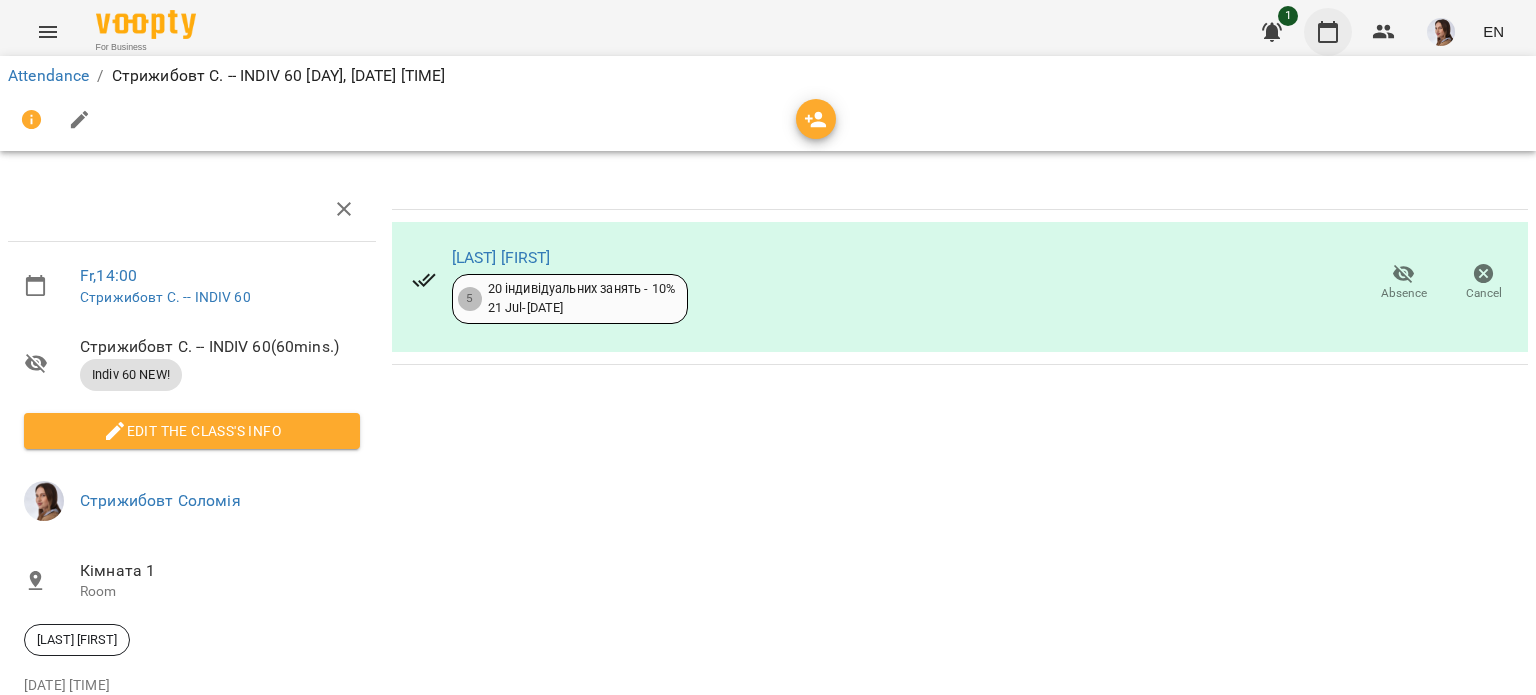 click 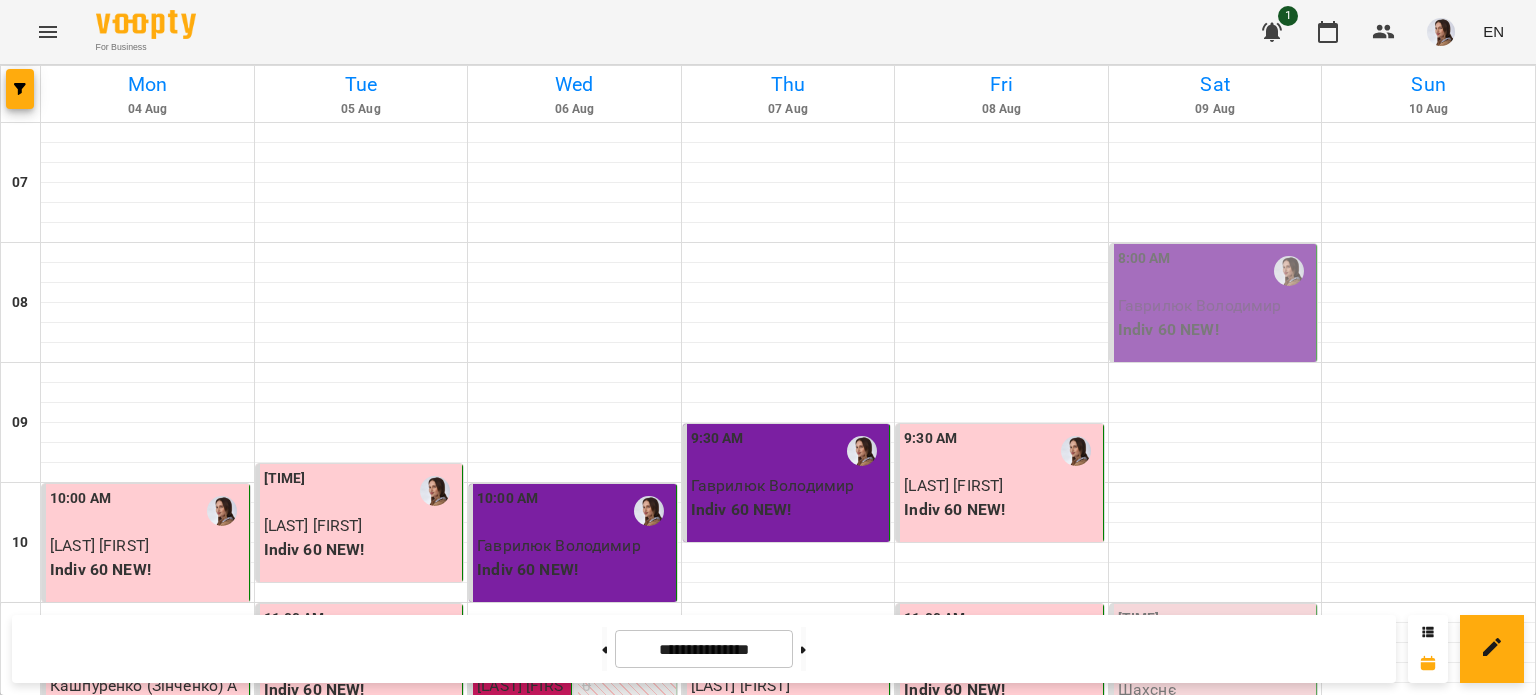 scroll, scrollTop: 900, scrollLeft: 0, axis: vertical 